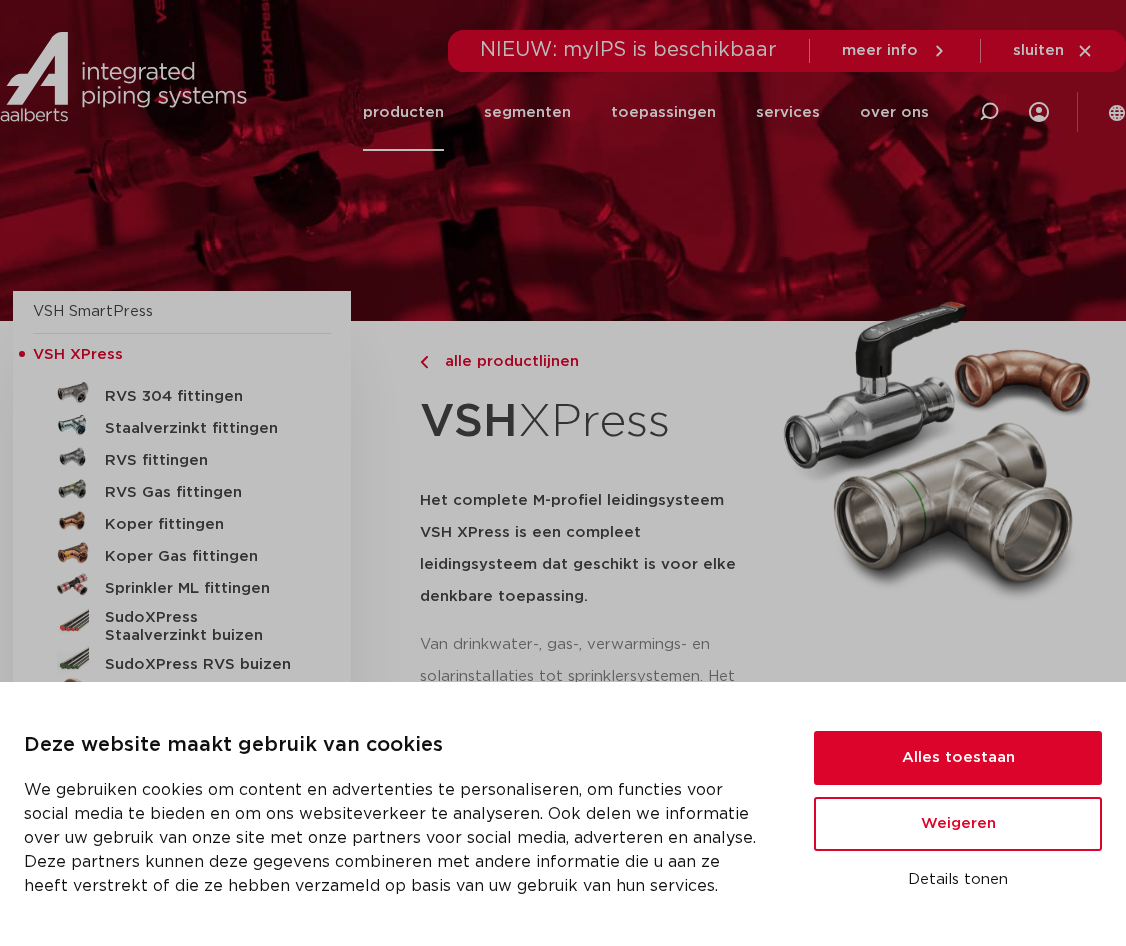 scroll, scrollTop: 0, scrollLeft: 0, axis: both 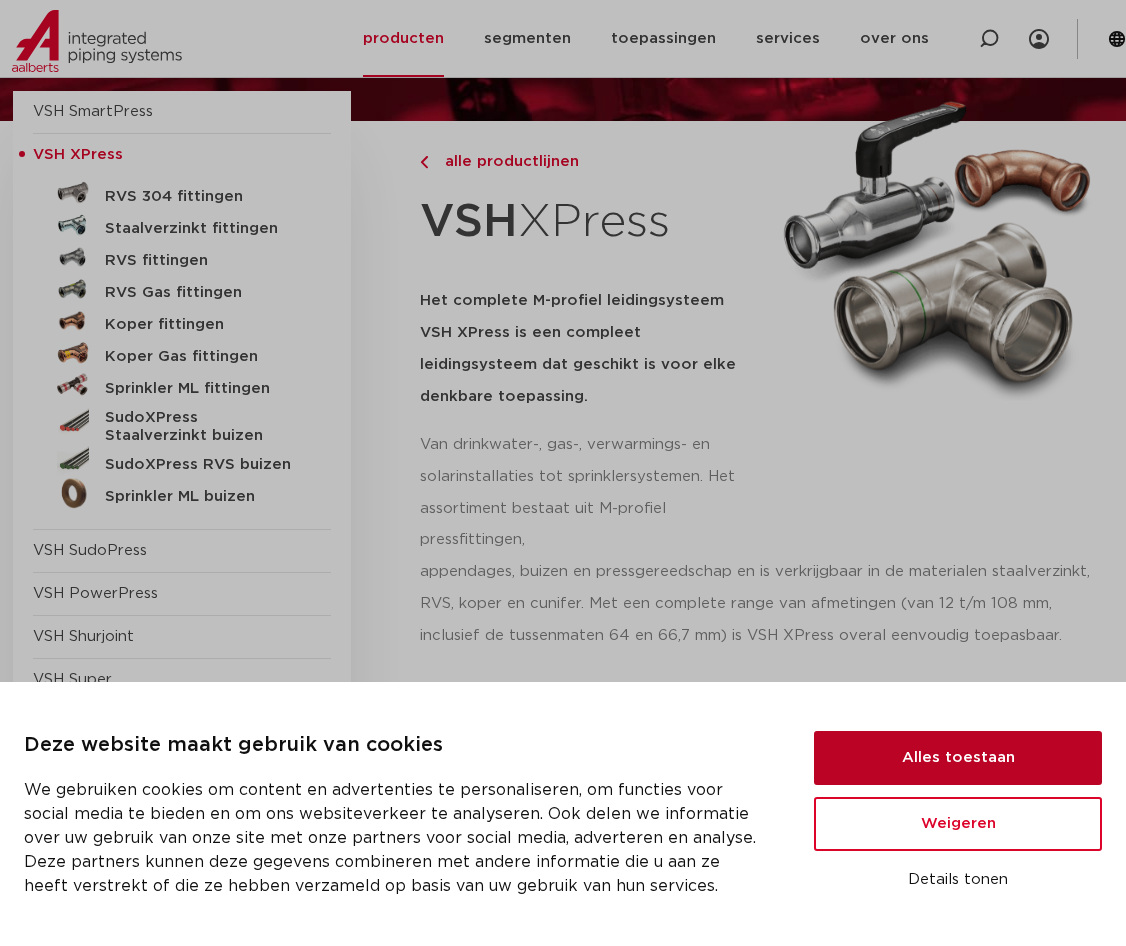 click on "Alles toestaan" at bounding box center (958, 758) 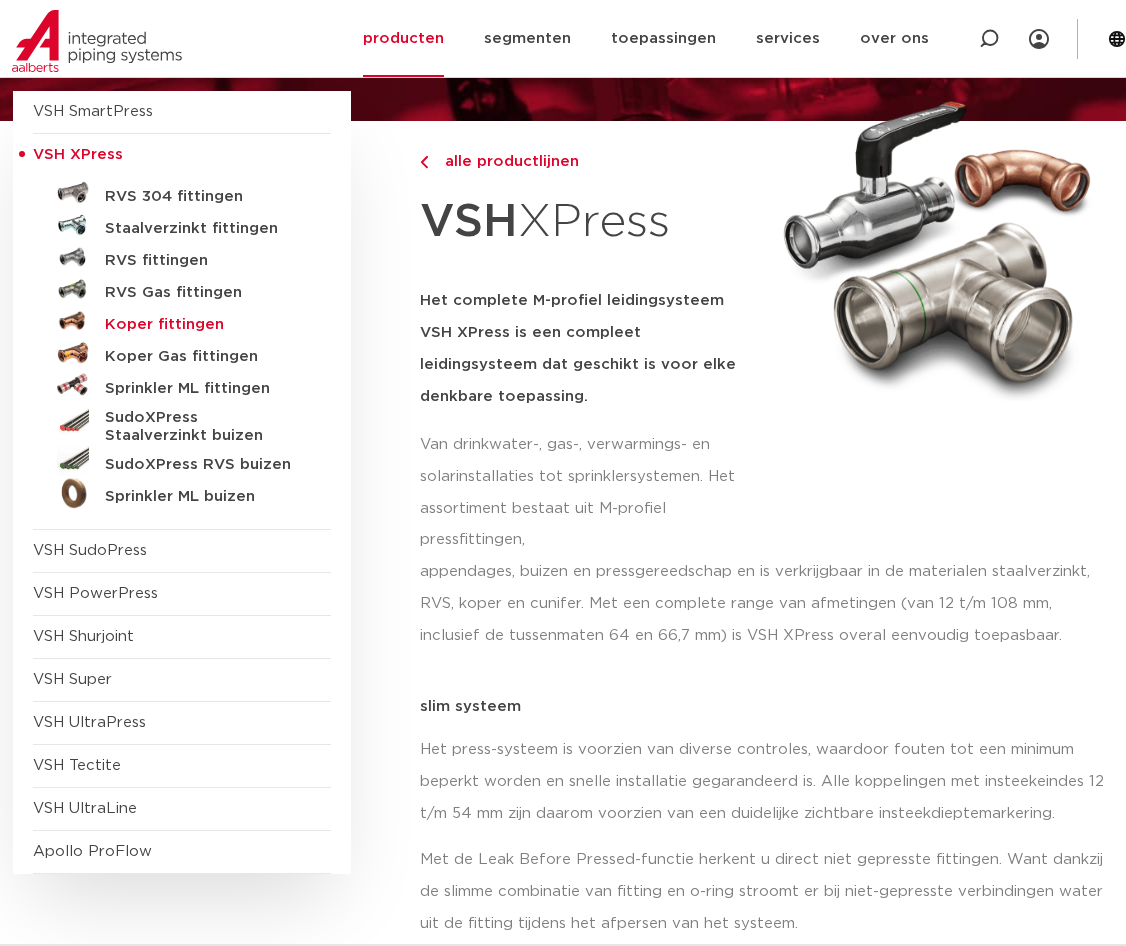 click on "Koper fittingen" at bounding box center (204, 325) 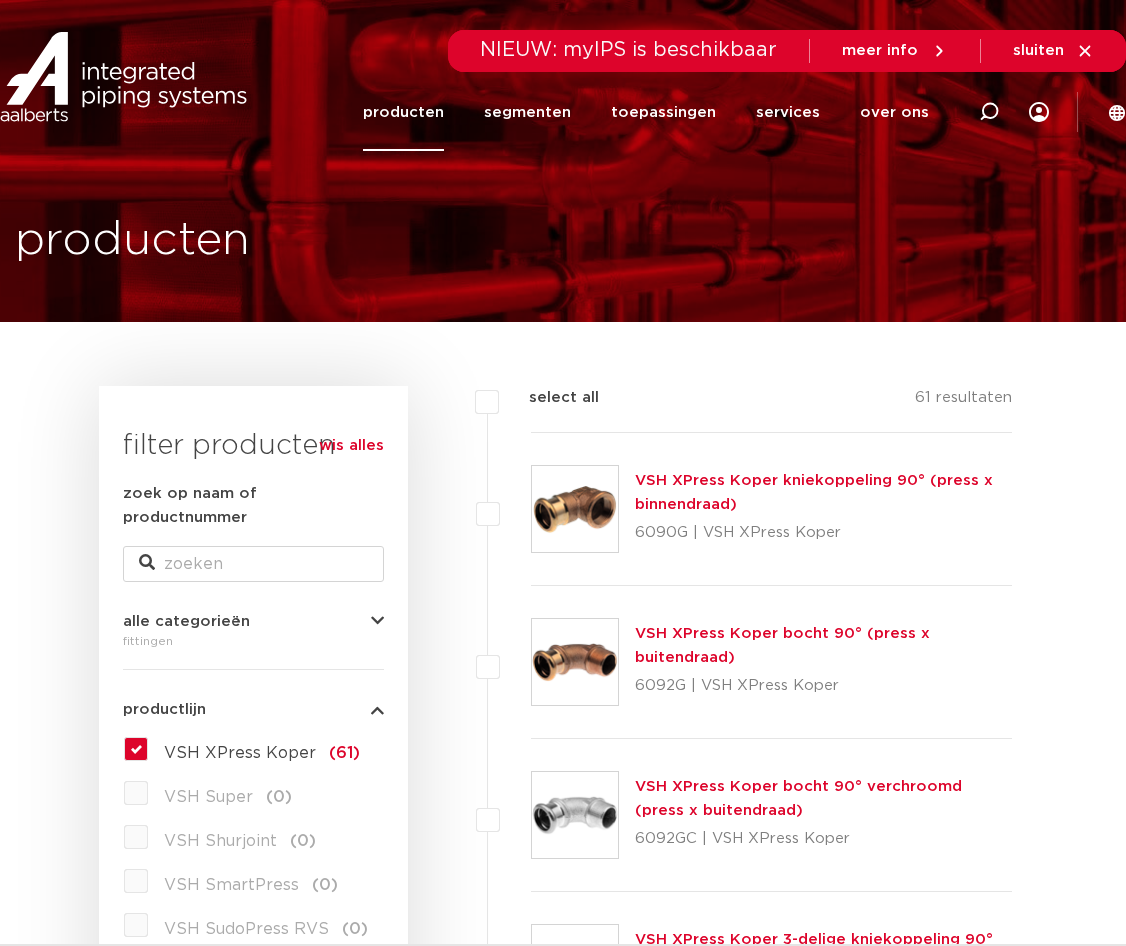 scroll, scrollTop: 0, scrollLeft: 0, axis: both 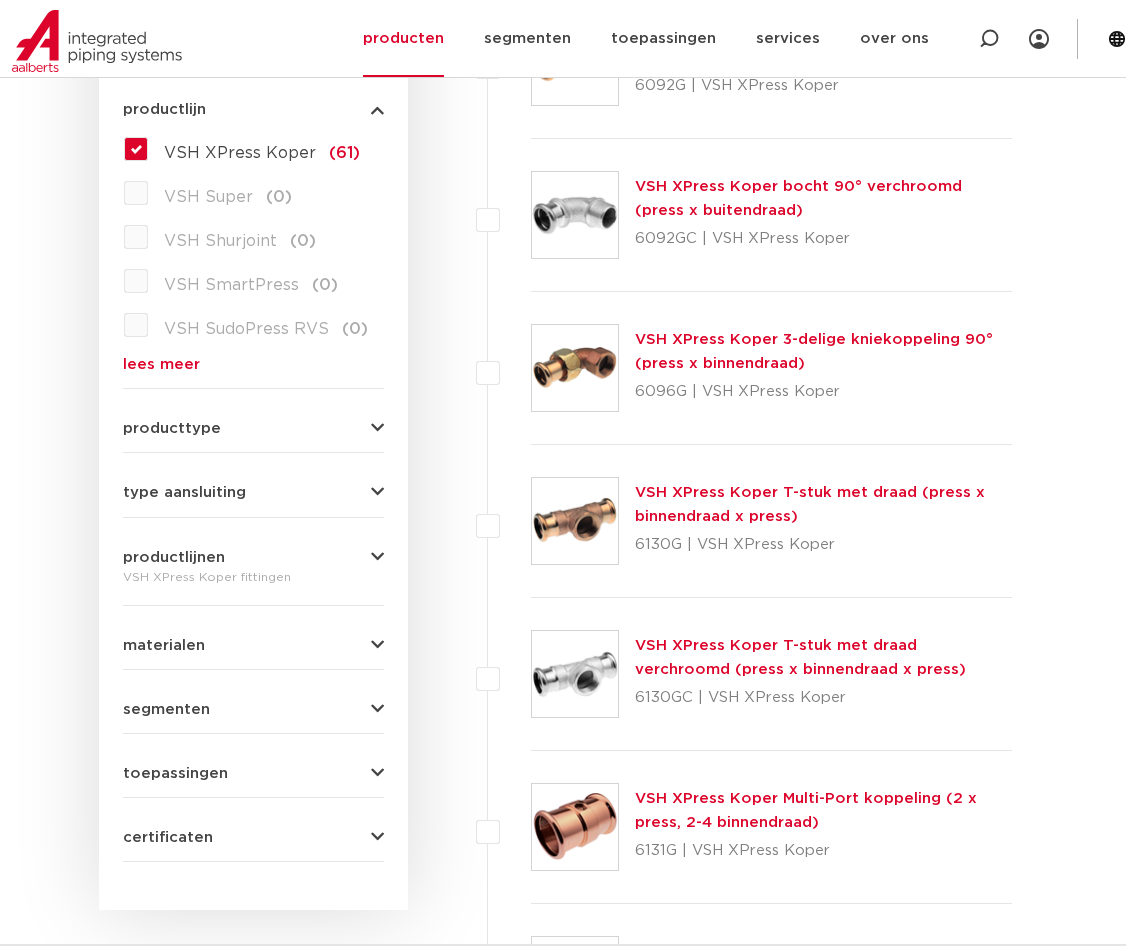 click on "zoek op naam of productnummer
alle categorieën
fittingen
fittingen
afsluiters
buizen
gereedschappen
kranen" at bounding box center (253, 372) 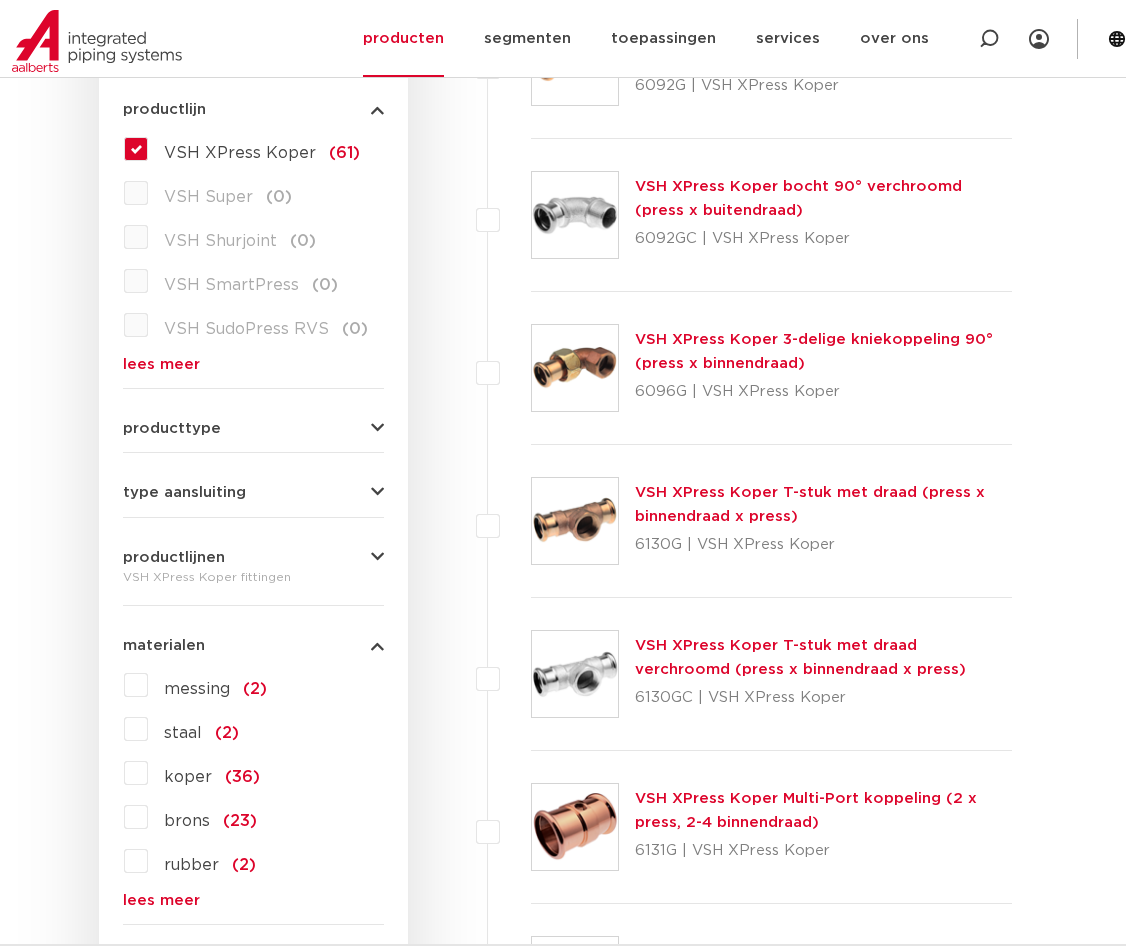 click on "materialen" at bounding box center [164, 645] 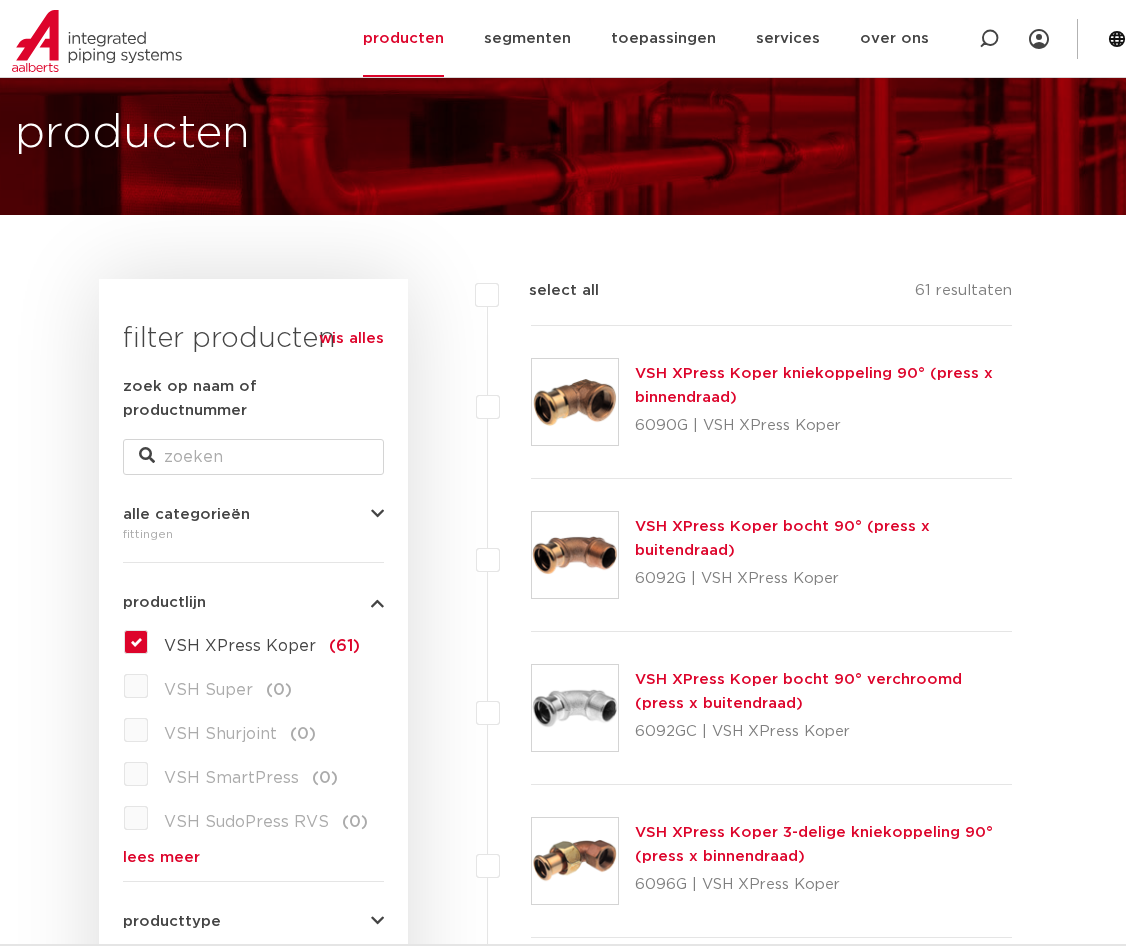 scroll, scrollTop: 0, scrollLeft: 0, axis: both 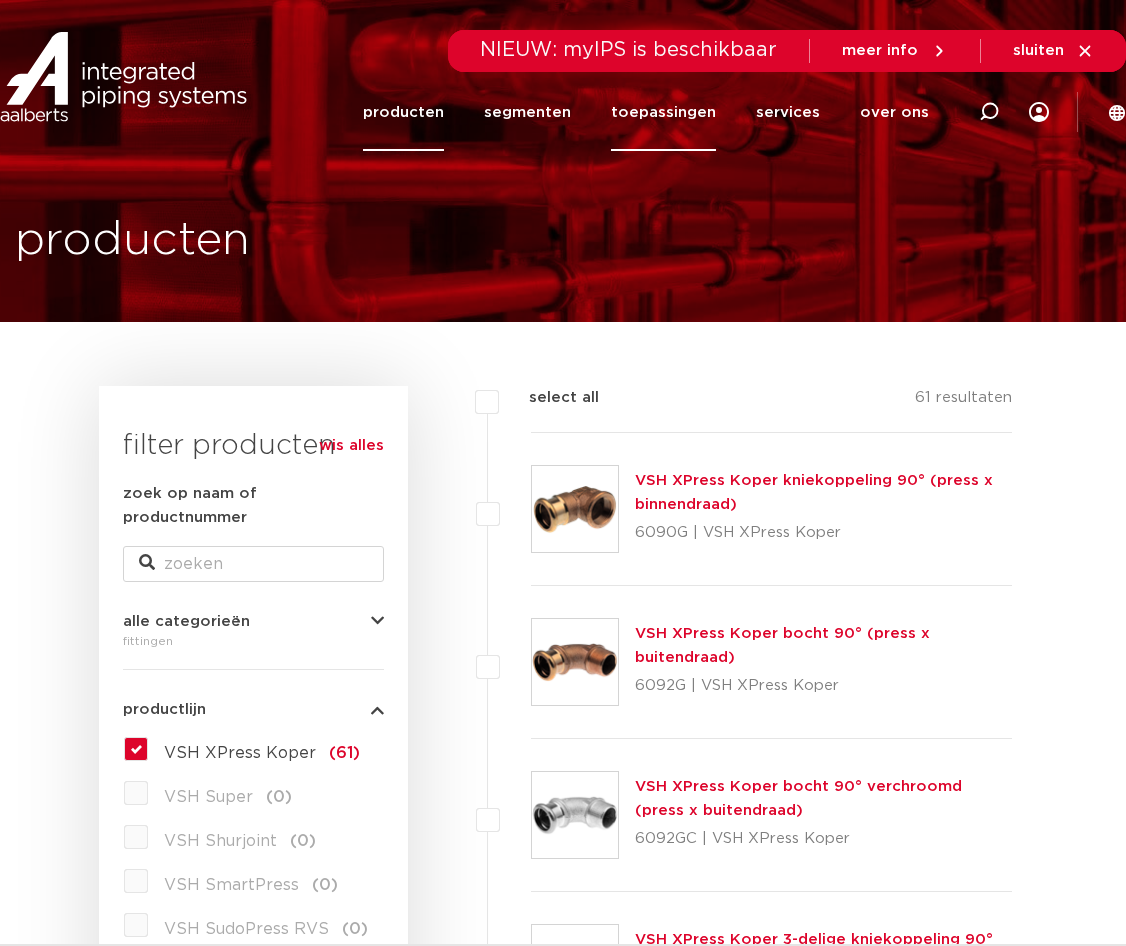 click on "toepassingen" 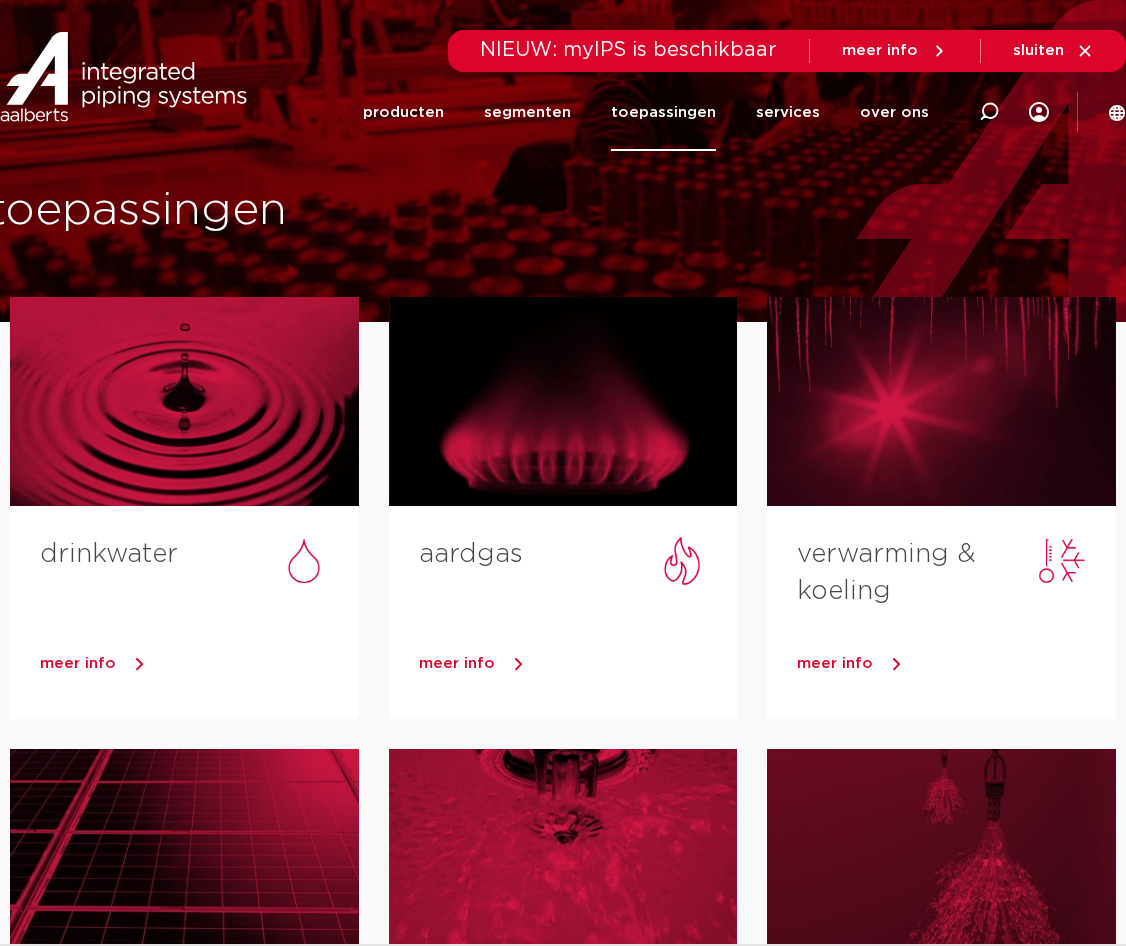 scroll, scrollTop: 0, scrollLeft: 0, axis: both 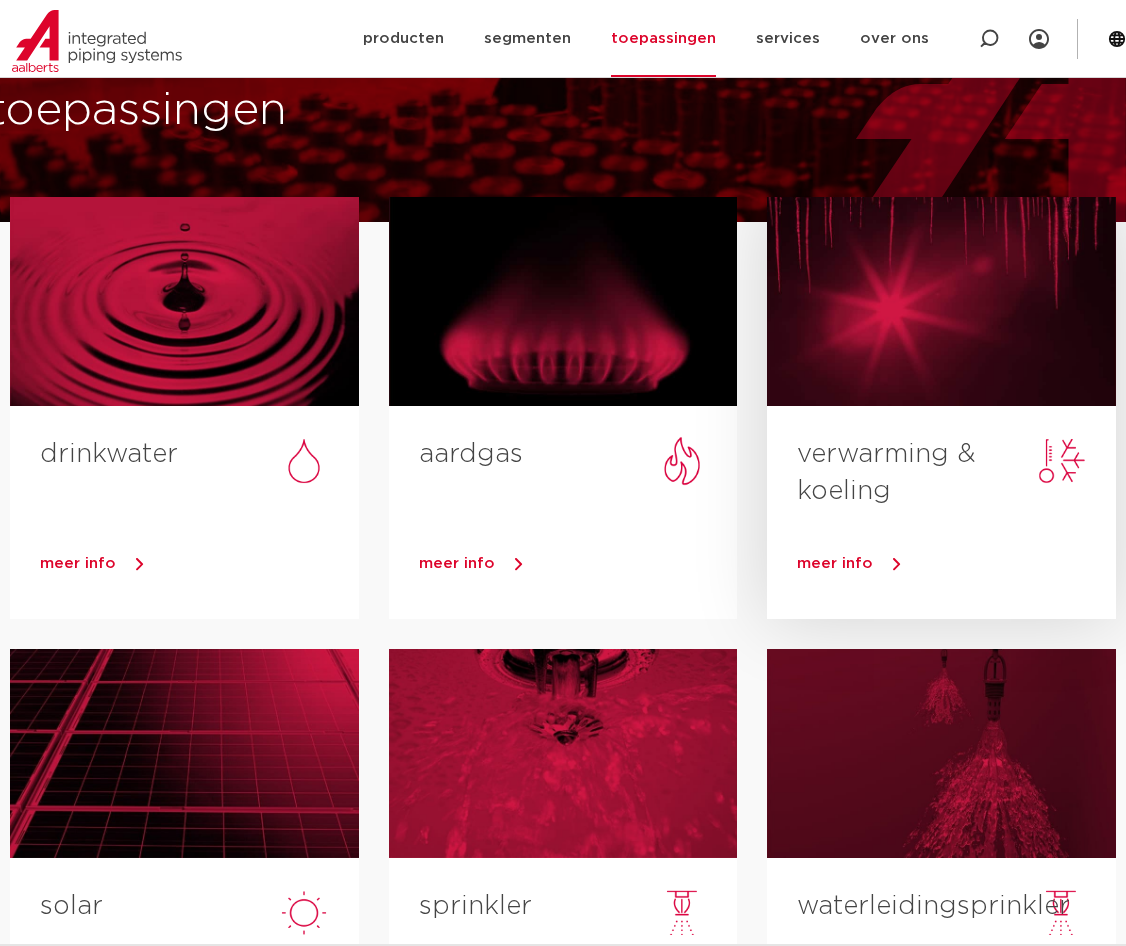 click at bounding box center (941, 301) 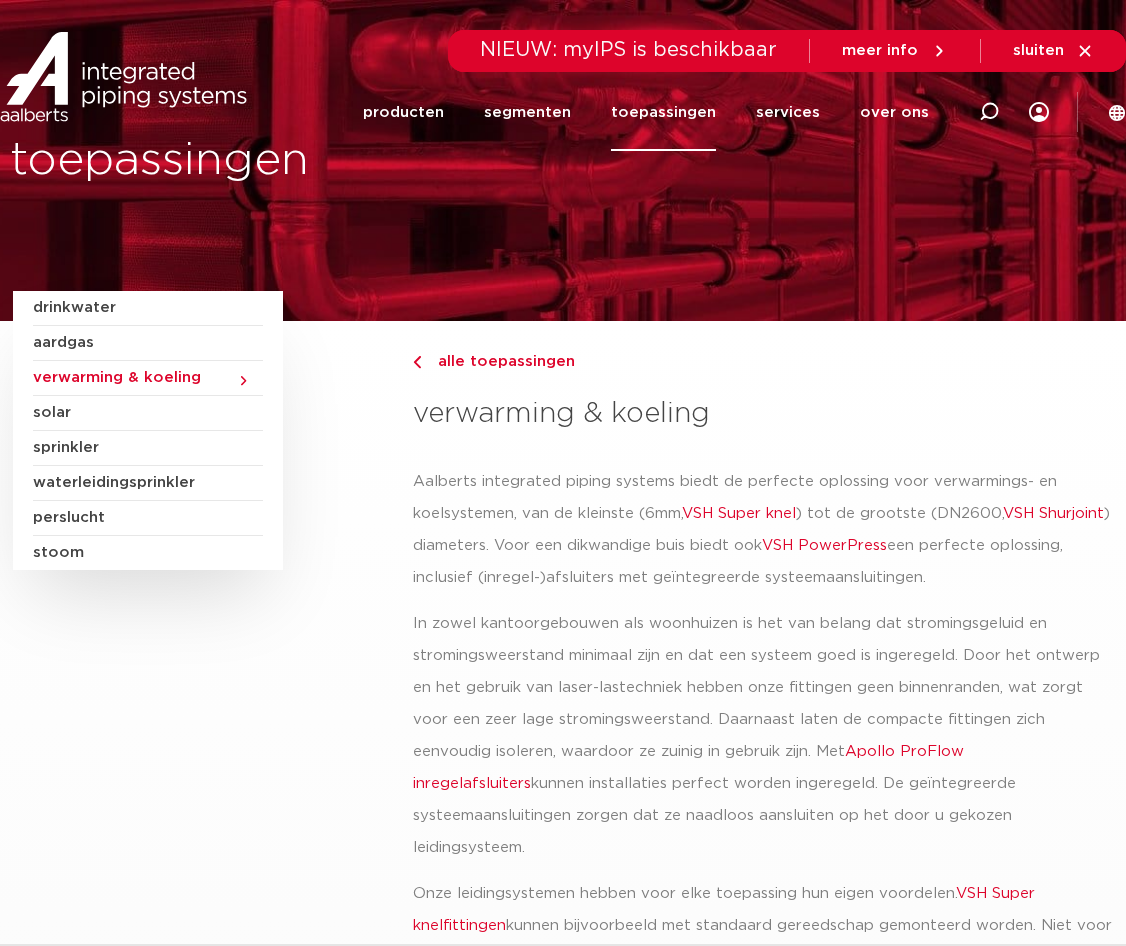 scroll, scrollTop: 0, scrollLeft: 0, axis: both 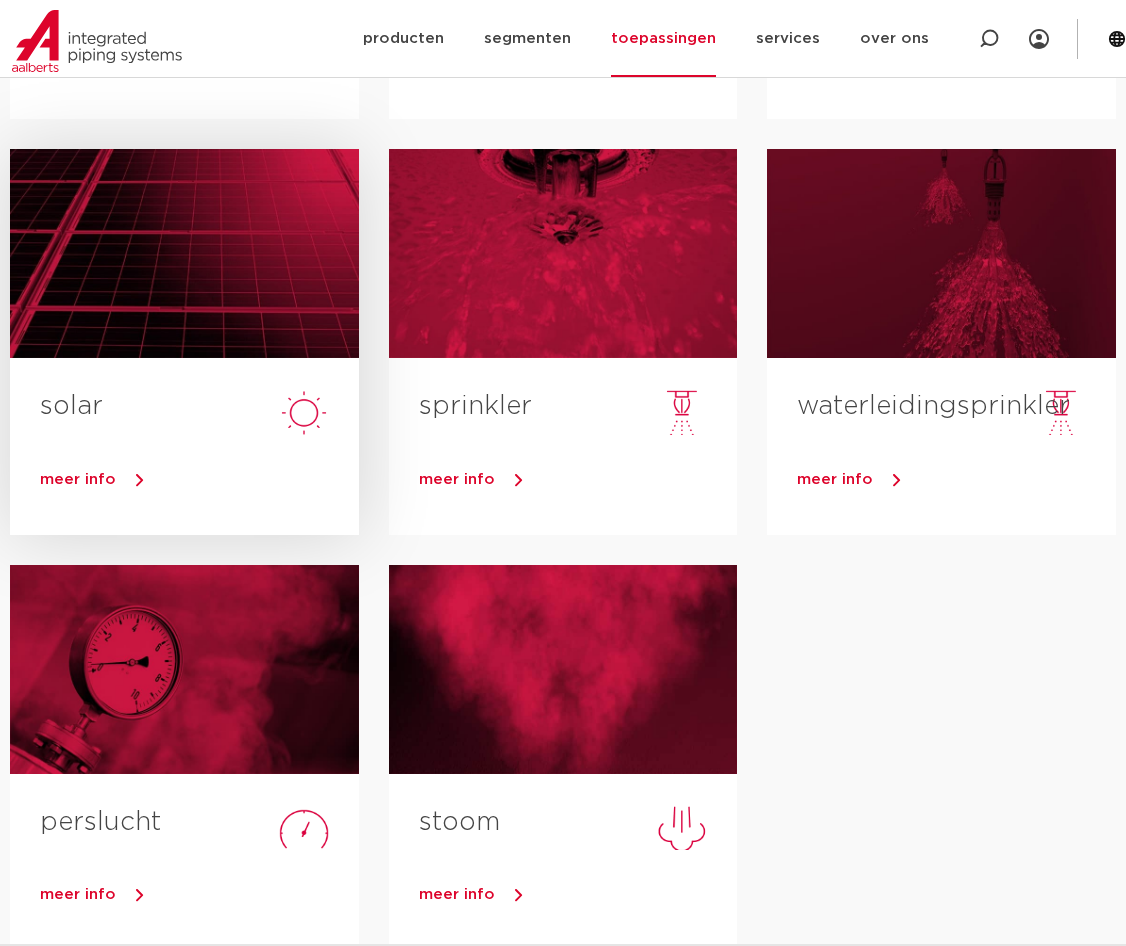 click at bounding box center [184, 253] 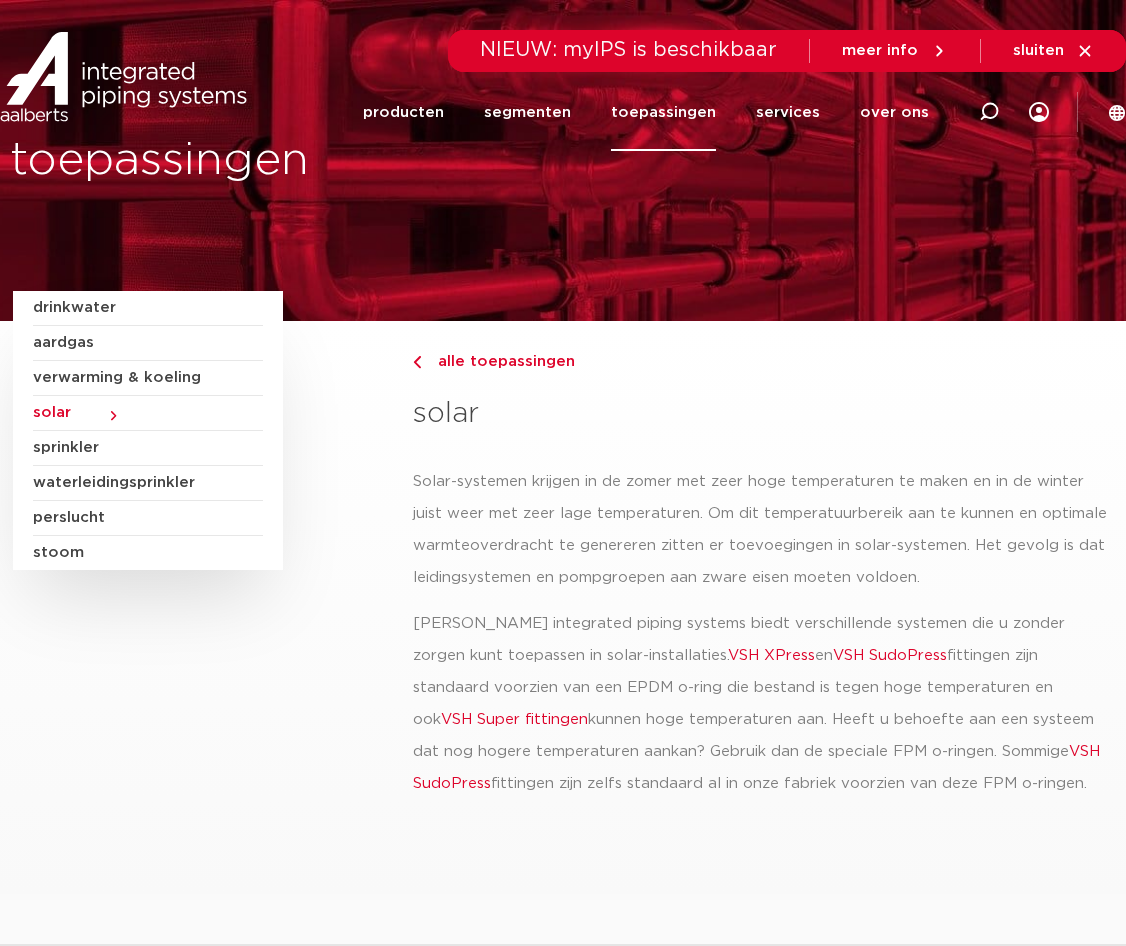 scroll, scrollTop: 0, scrollLeft: 0, axis: both 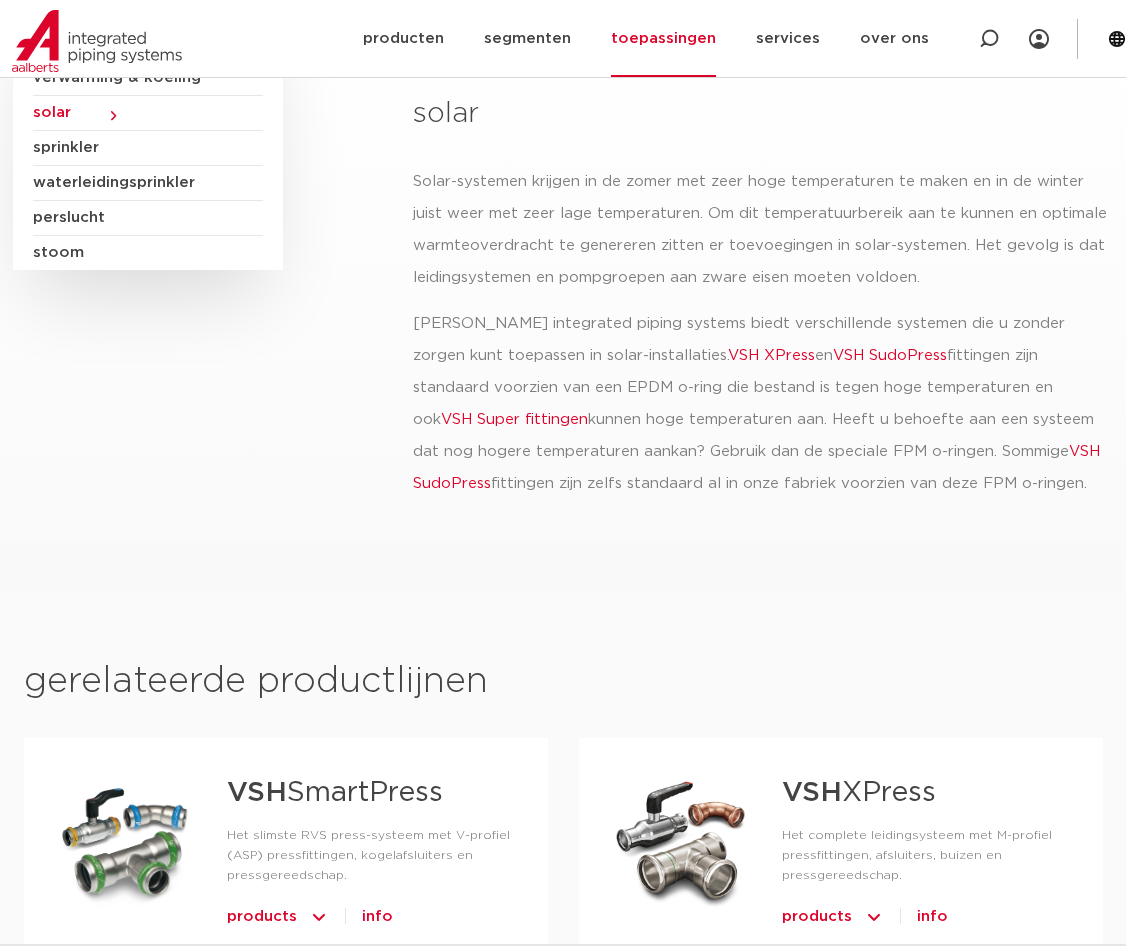 click on "VSH Super fittingen" at bounding box center (514, 419) 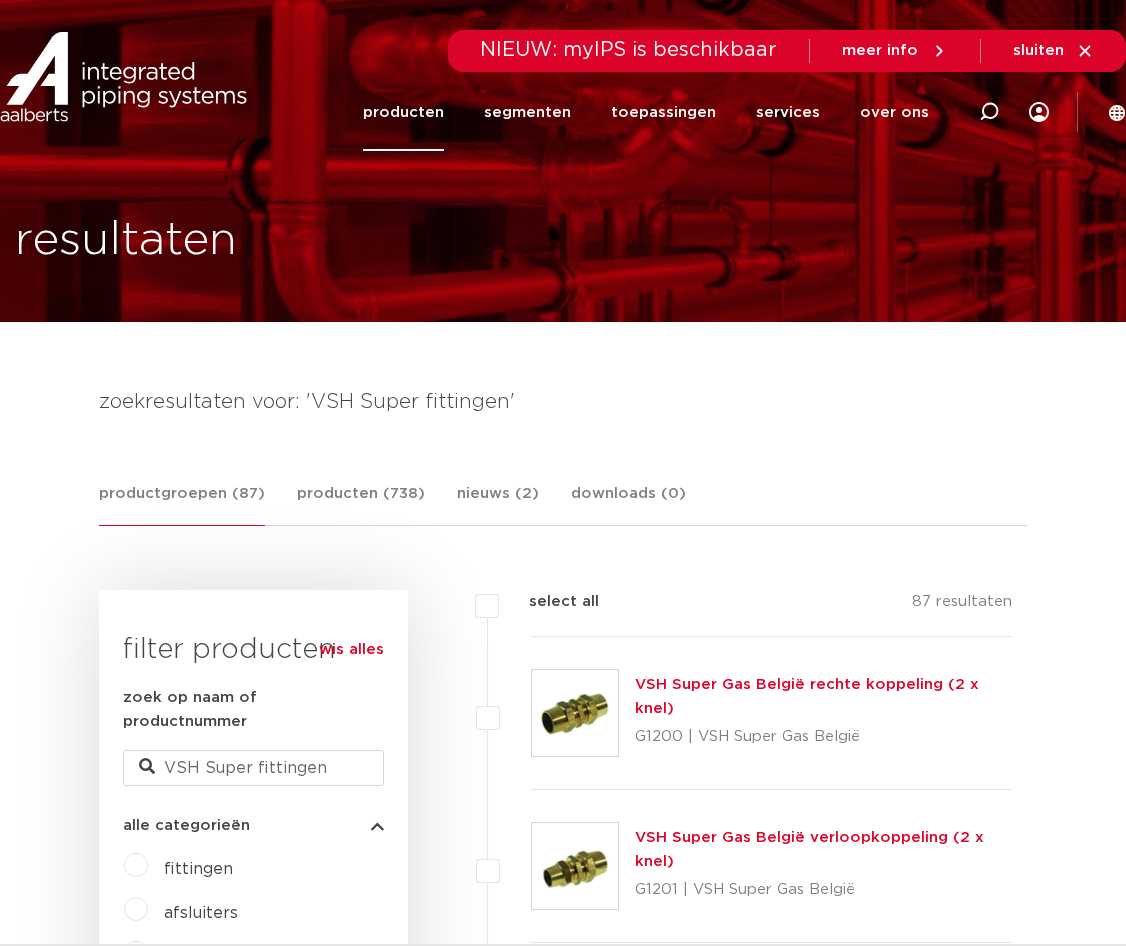 scroll, scrollTop: 0, scrollLeft: 0, axis: both 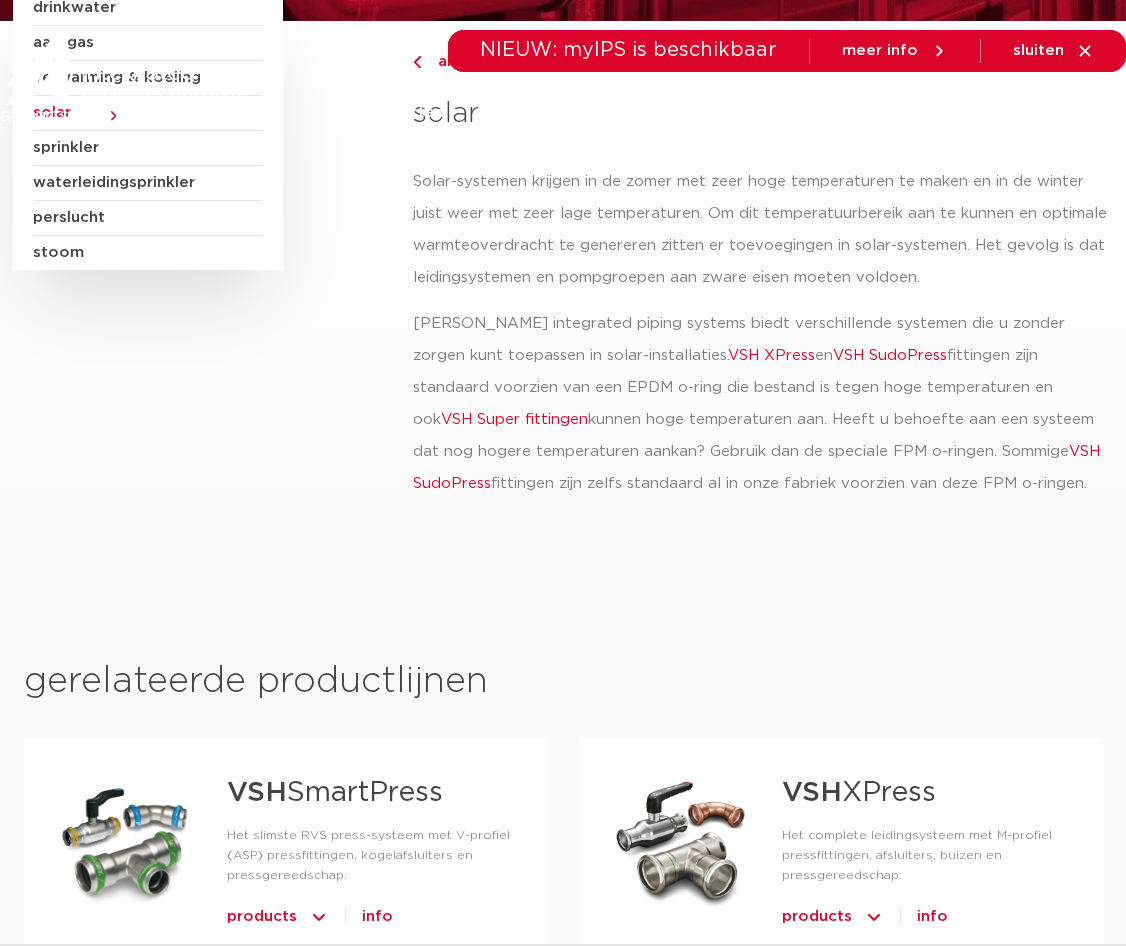 click on "VSH XPress" at bounding box center (771, 355) 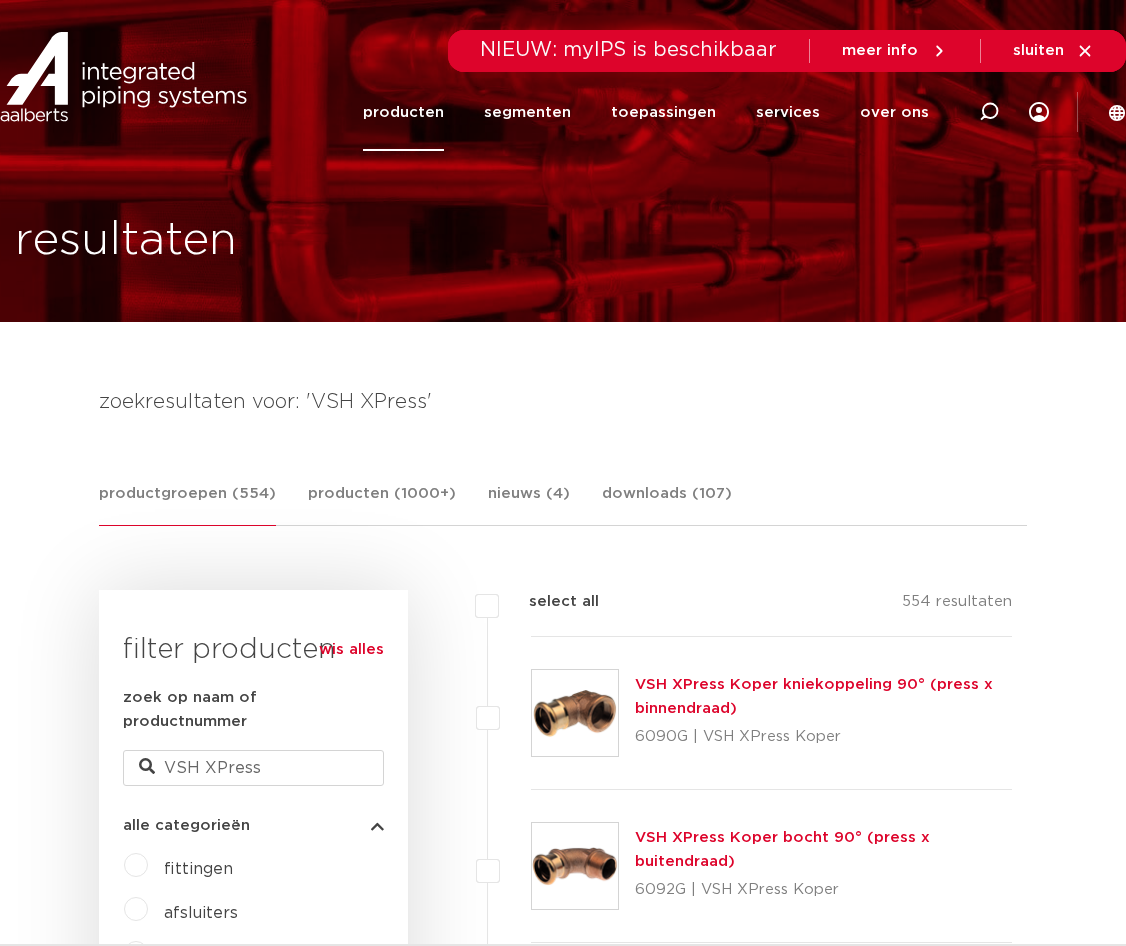 scroll, scrollTop: 65, scrollLeft: 0, axis: vertical 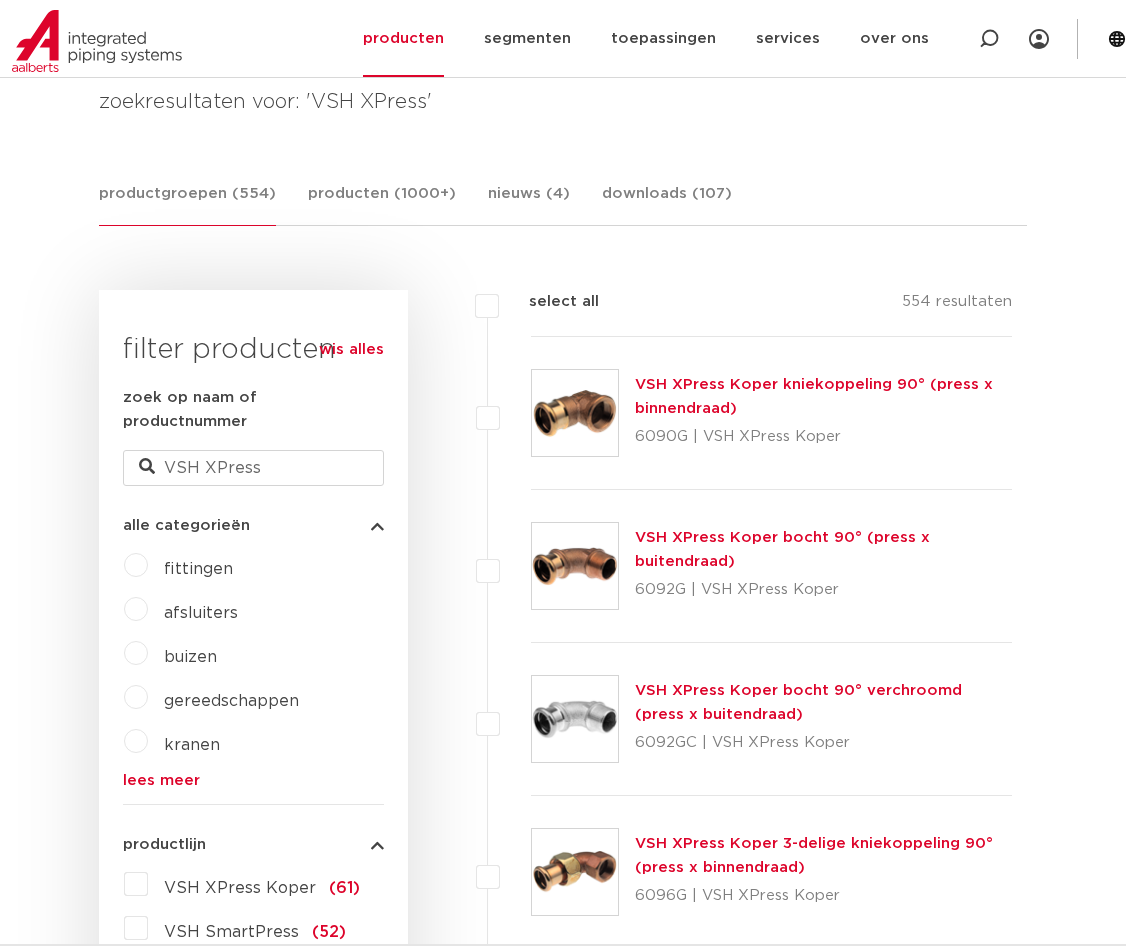 click on "VSH XPress Koper bocht 90° (press x buitendraad)" at bounding box center [782, 549] 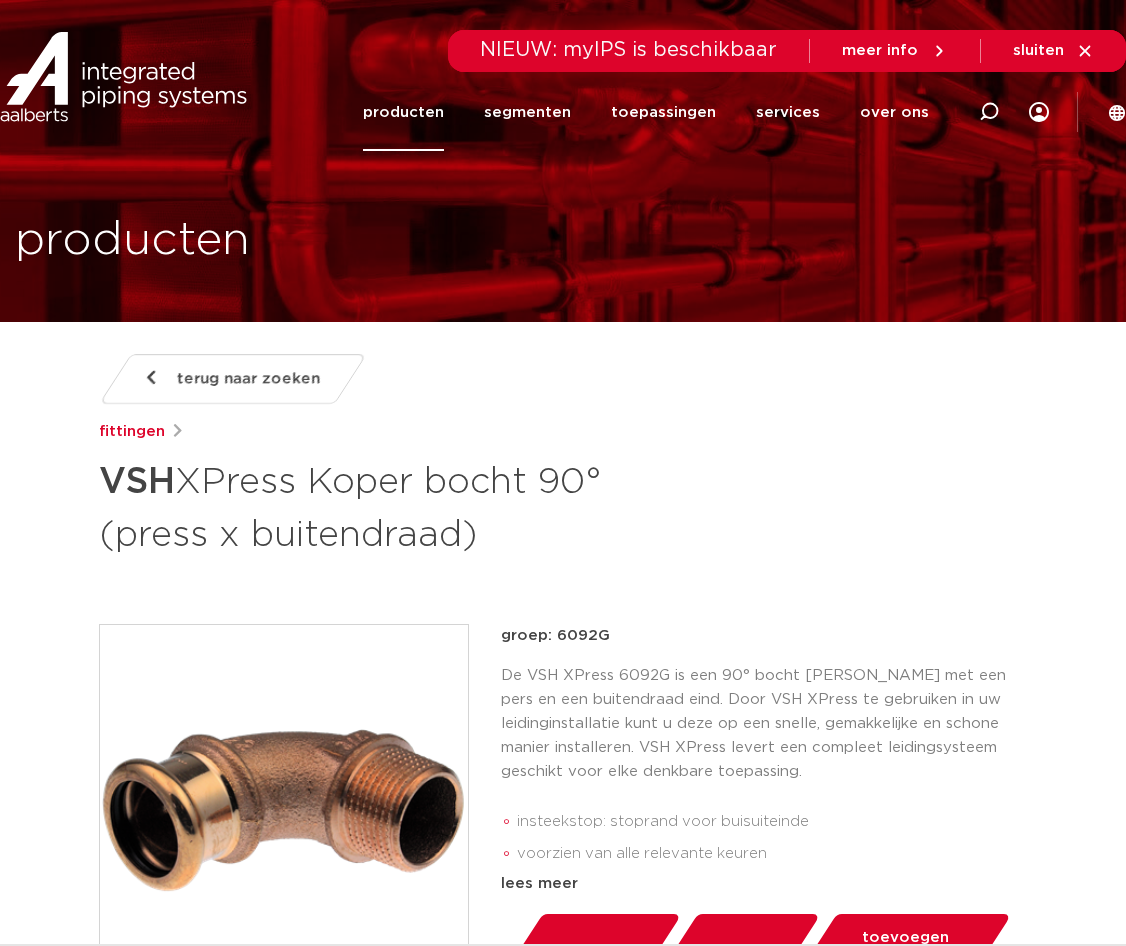 scroll, scrollTop: 0, scrollLeft: 0, axis: both 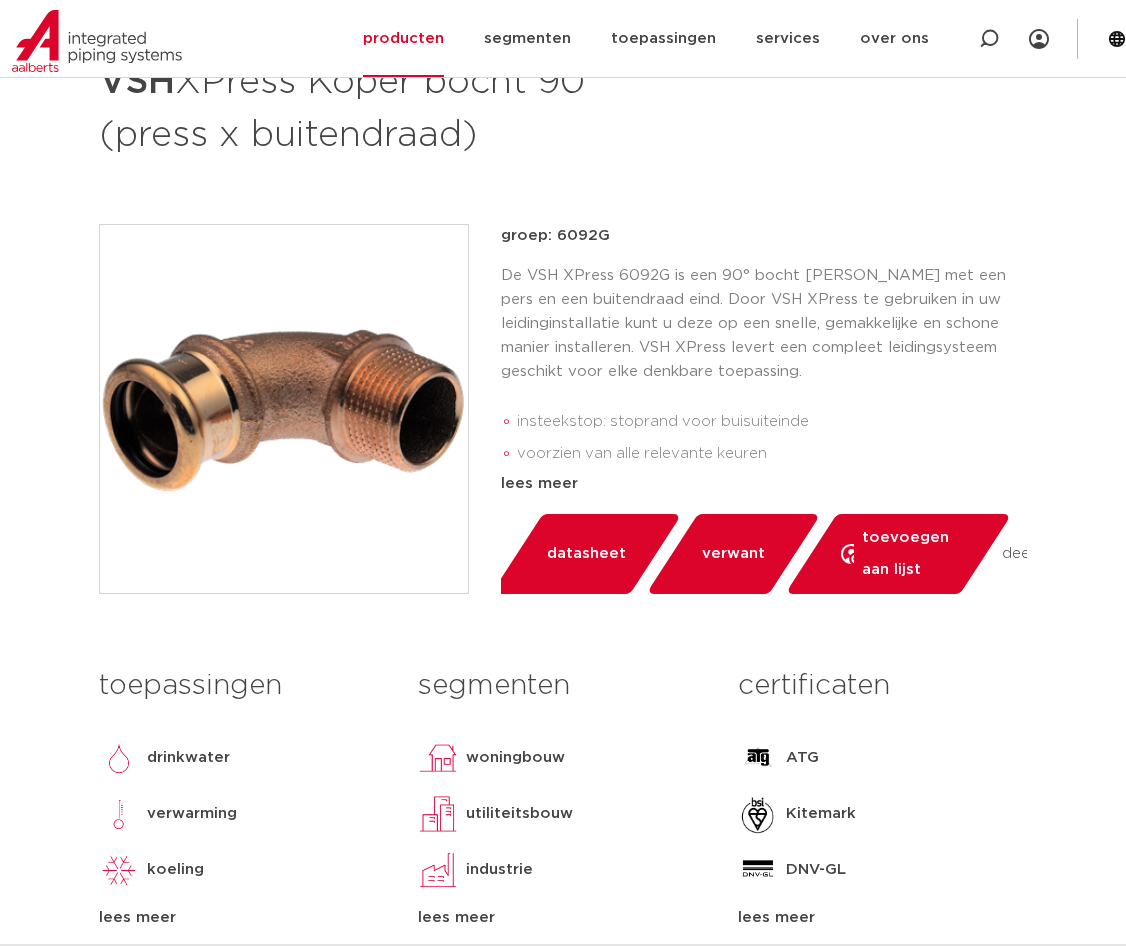 click on "datasheet" at bounding box center (586, 554) 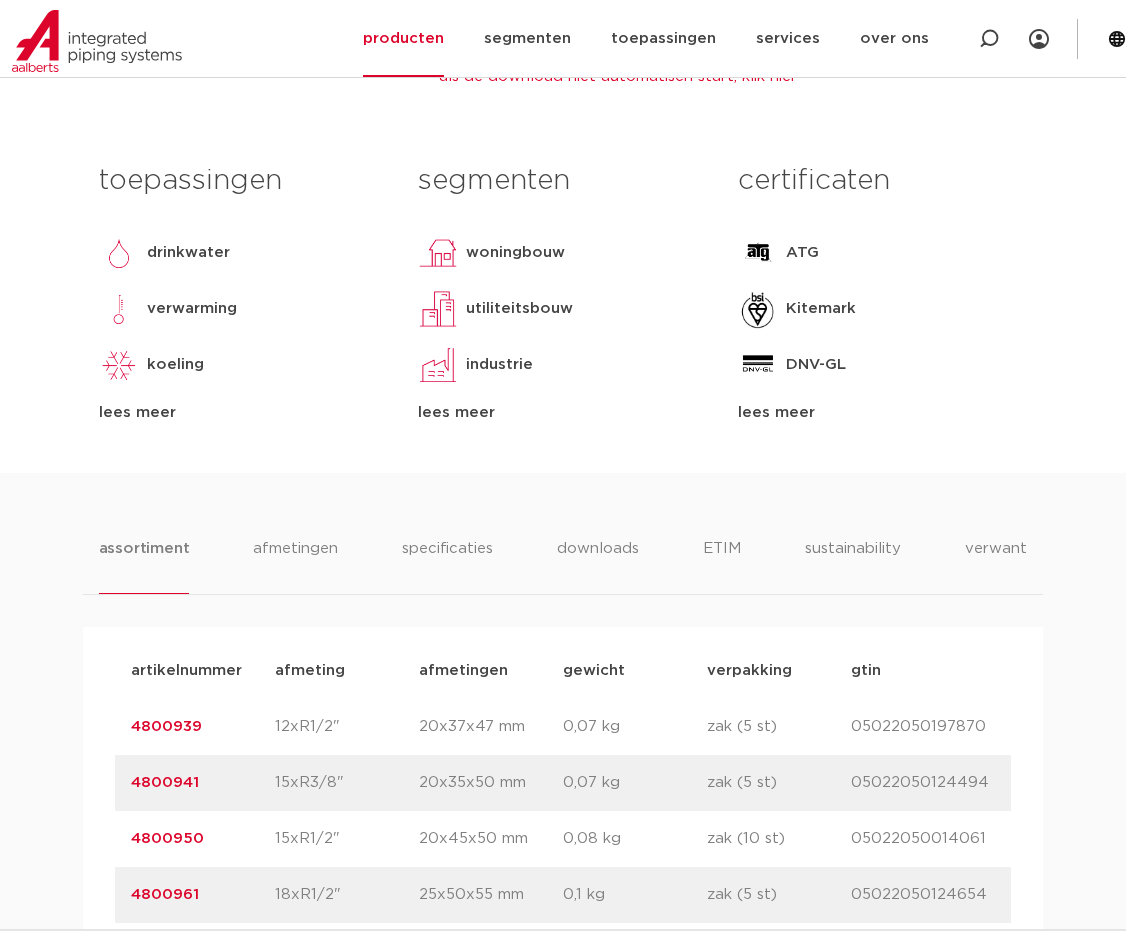 scroll, scrollTop: 1000, scrollLeft: 0, axis: vertical 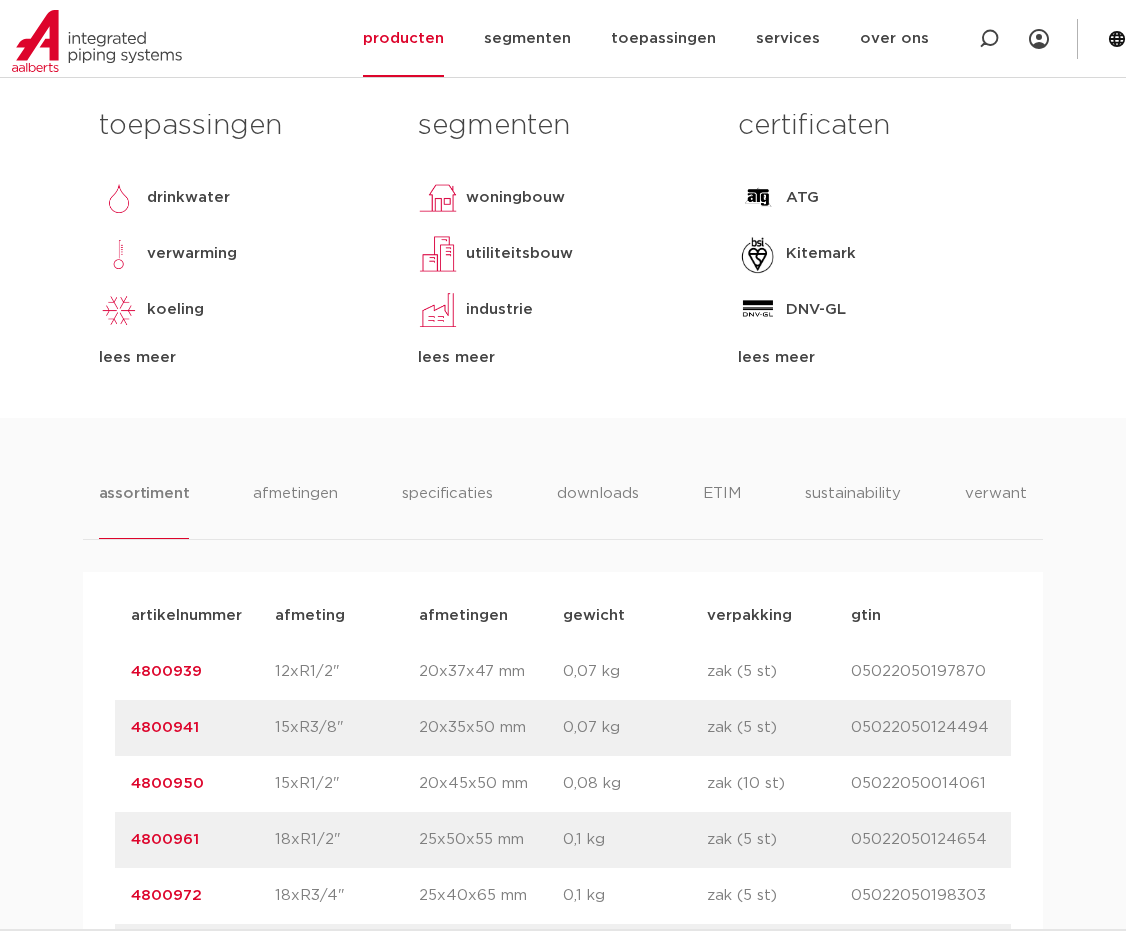 click on "4800939" at bounding box center [166, 671] 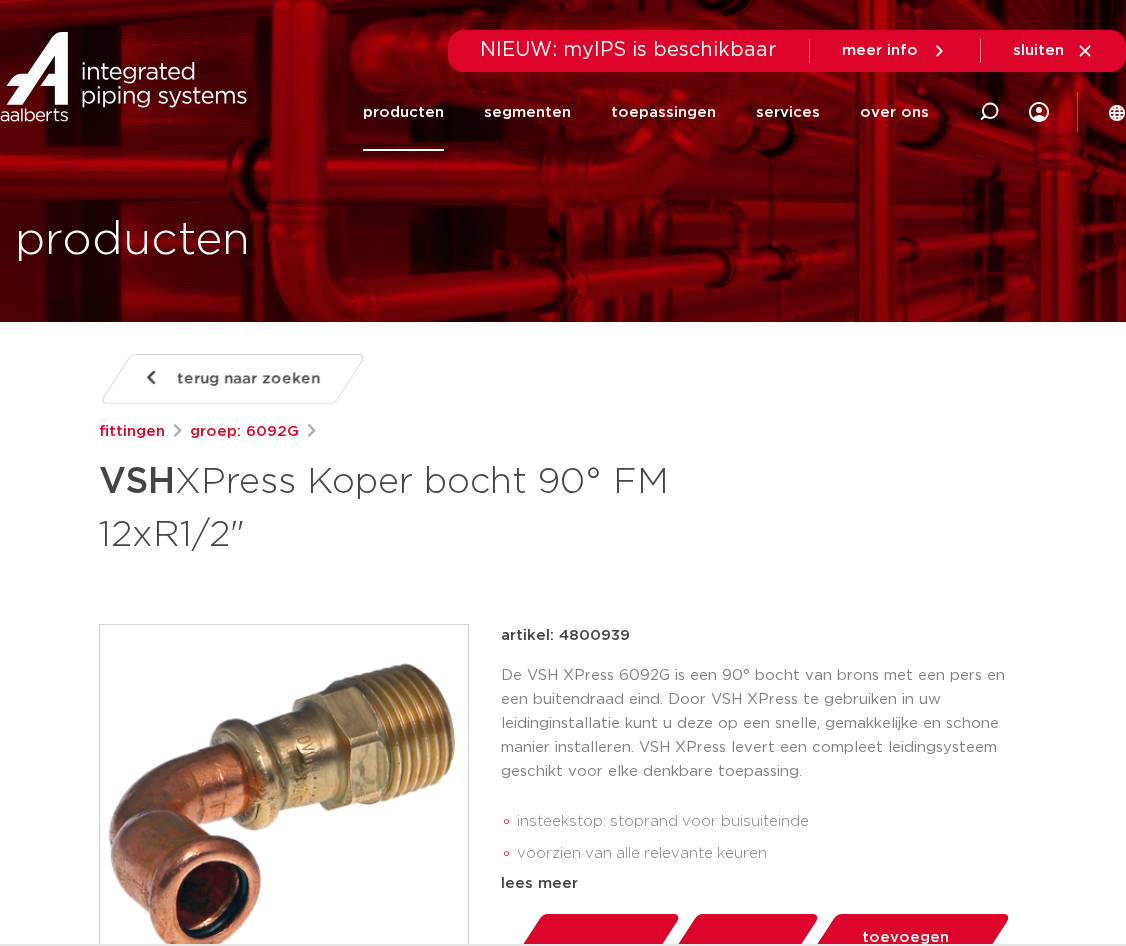 scroll, scrollTop: 0, scrollLeft: 0, axis: both 